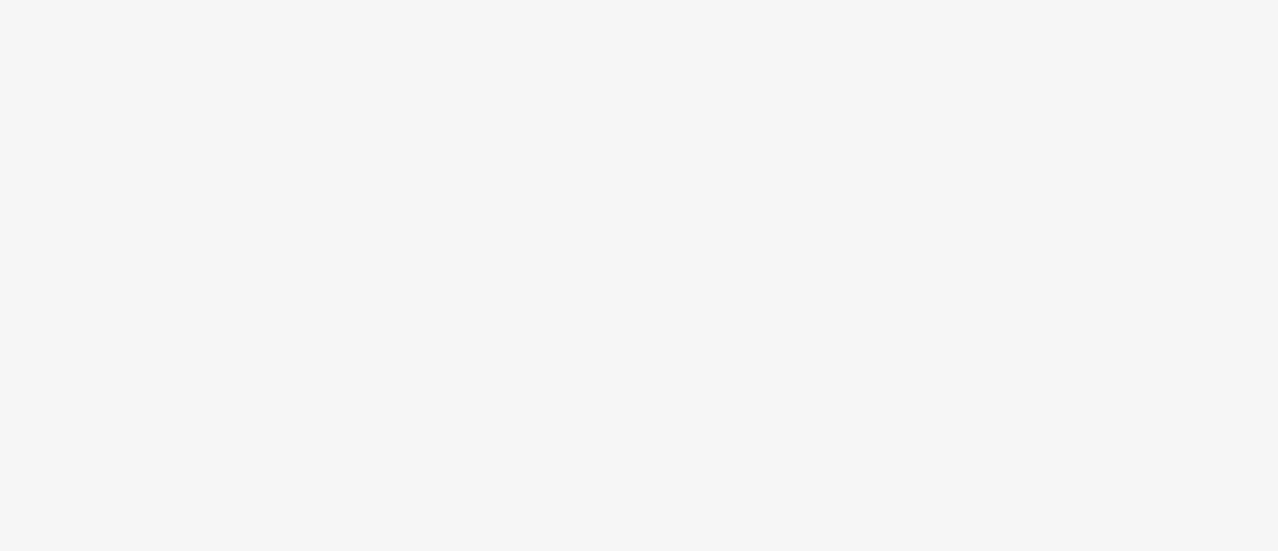 scroll, scrollTop: 0, scrollLeft: 0, axis: both 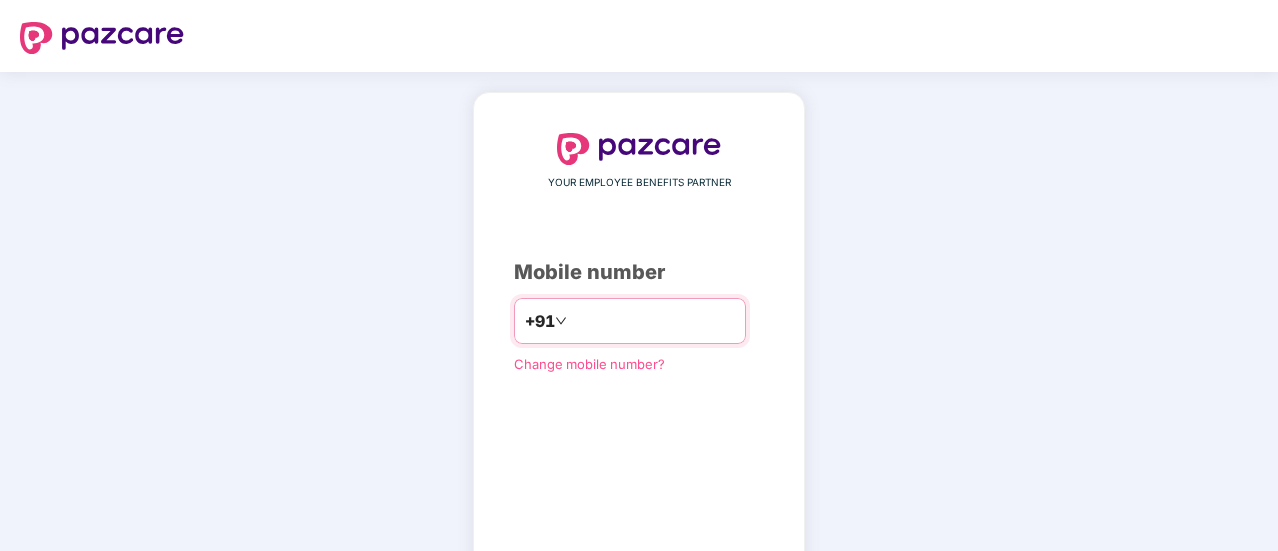 click at bounding box center [653, 321] 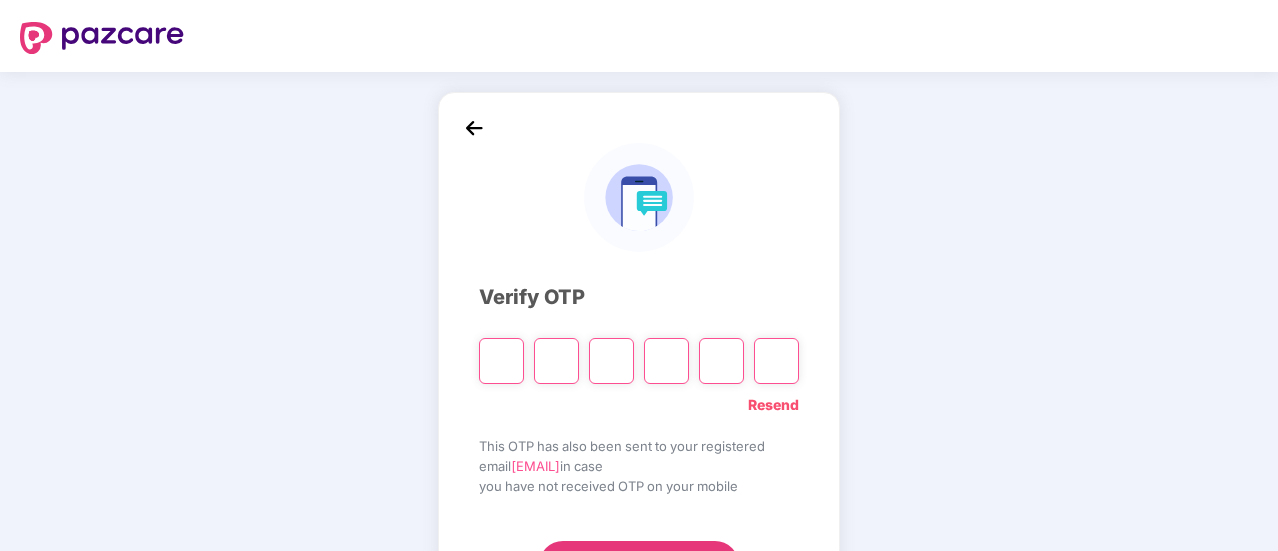 type on "*" 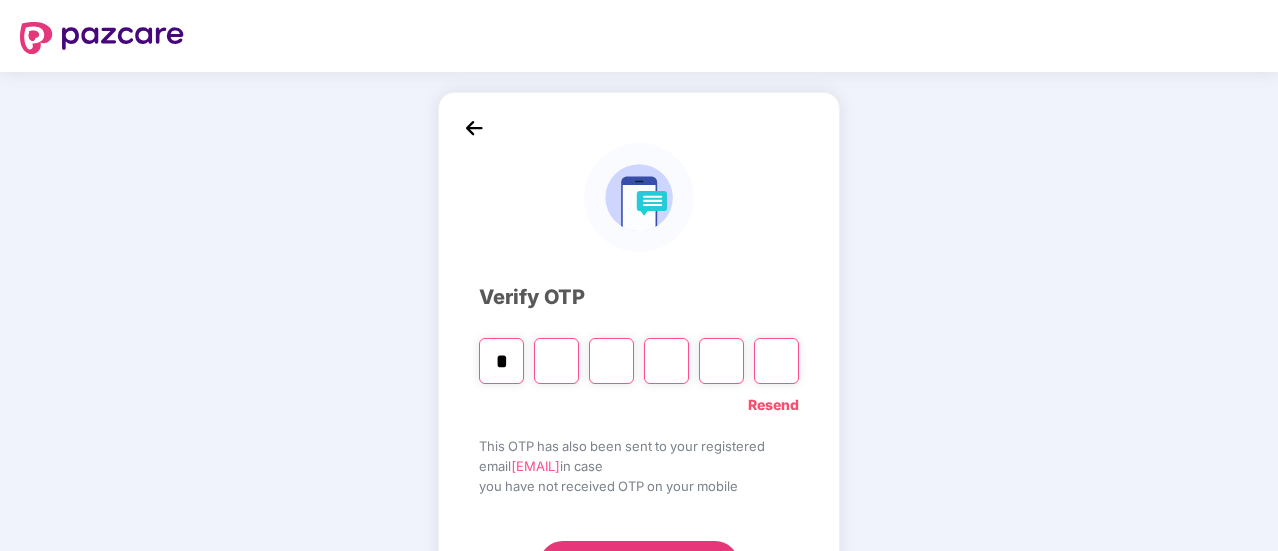 type on "*" 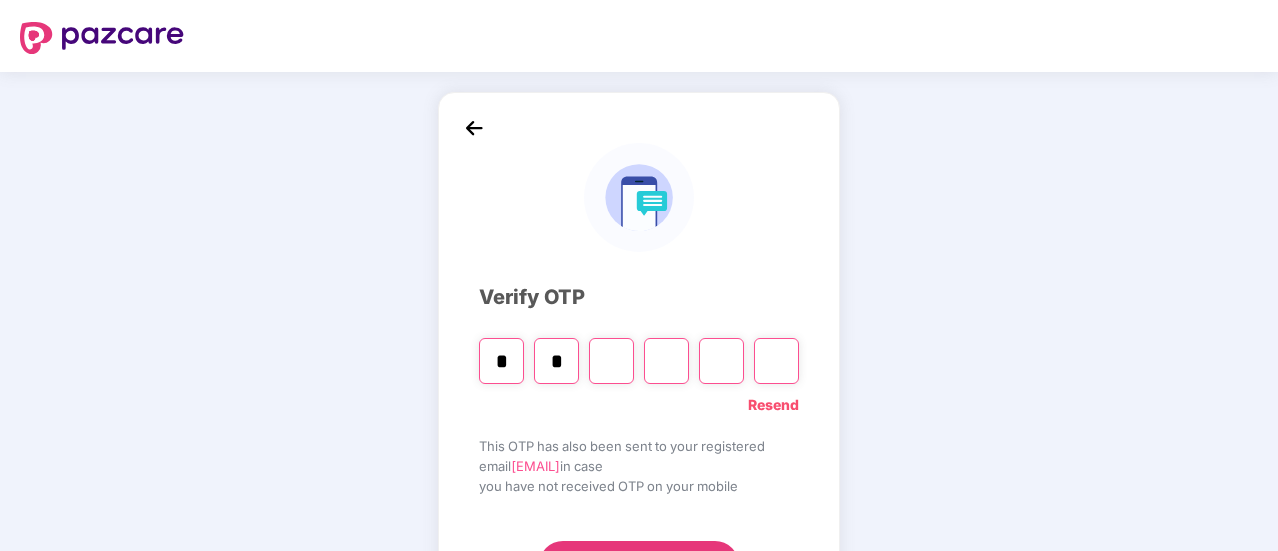 type on "*" 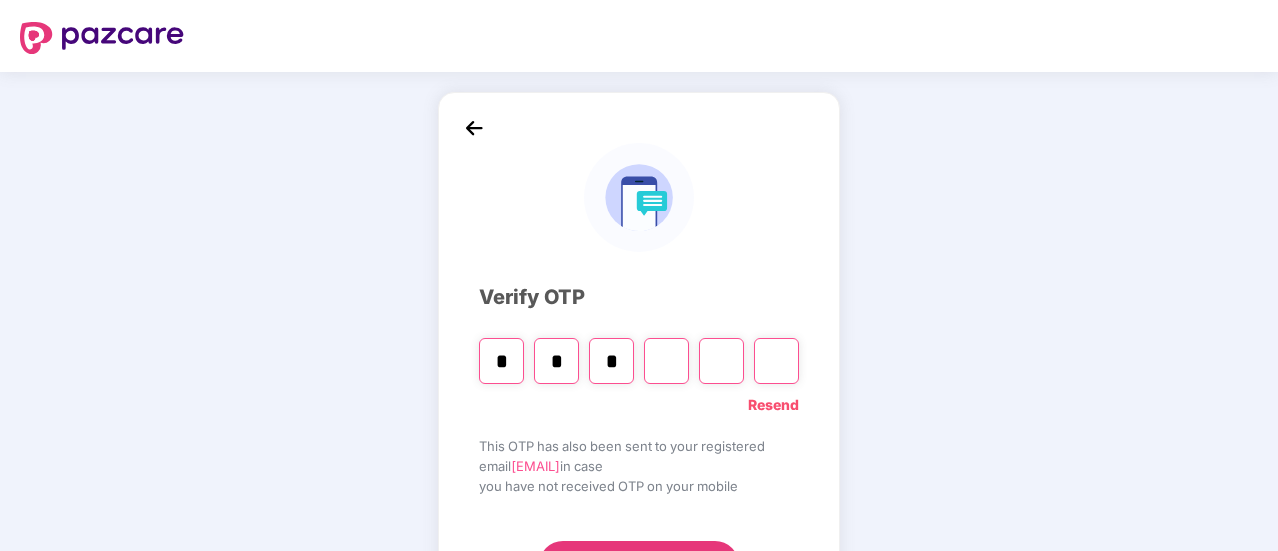 type on "*" 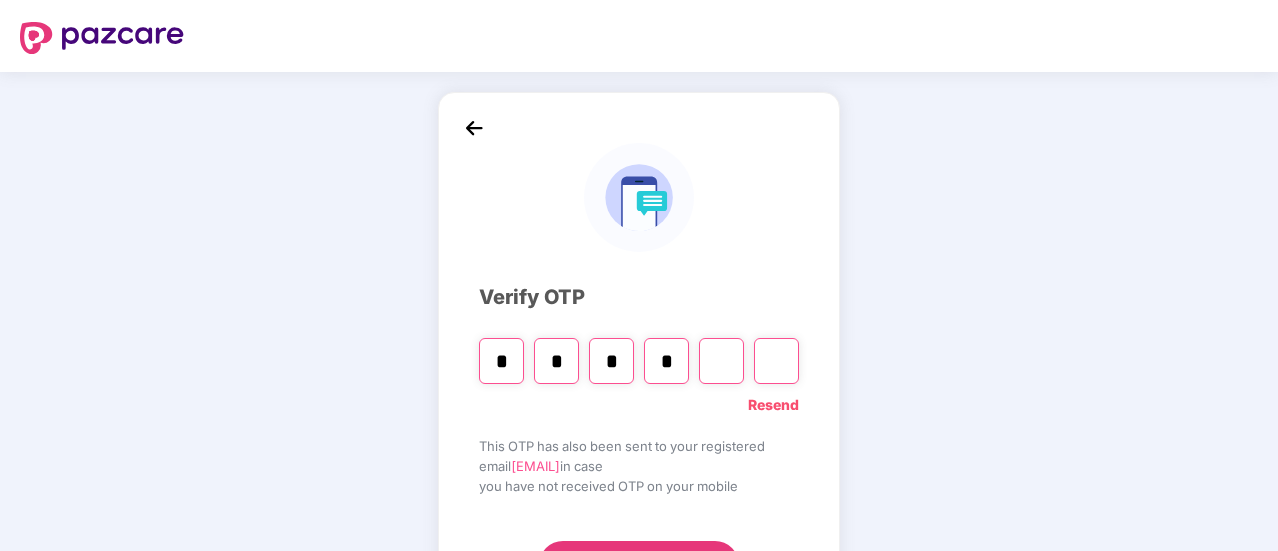 type on "*" 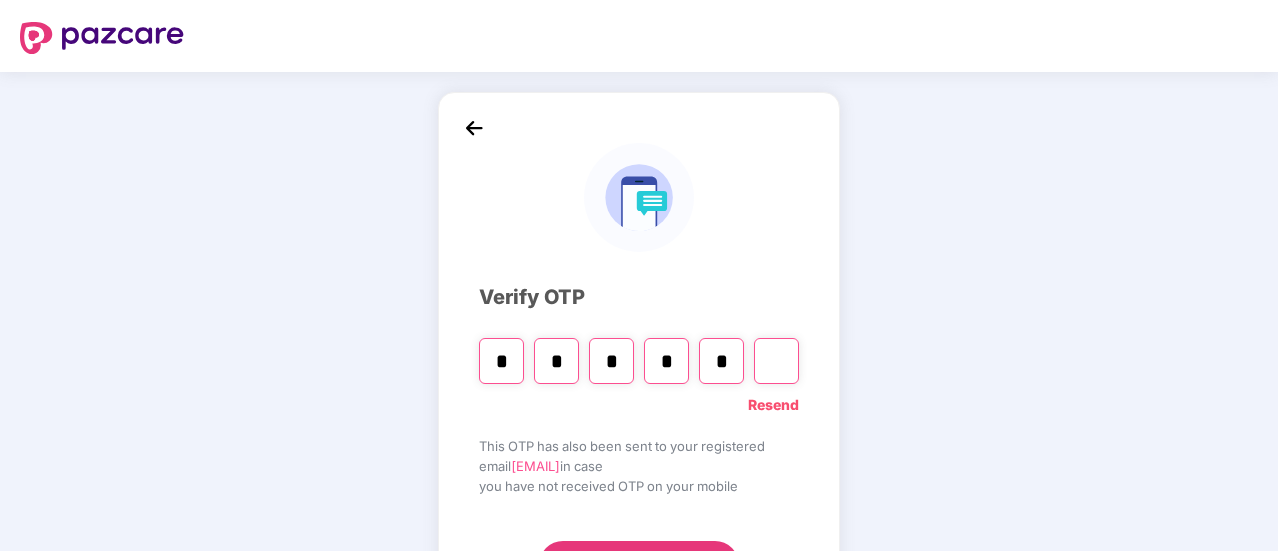 type on "*" 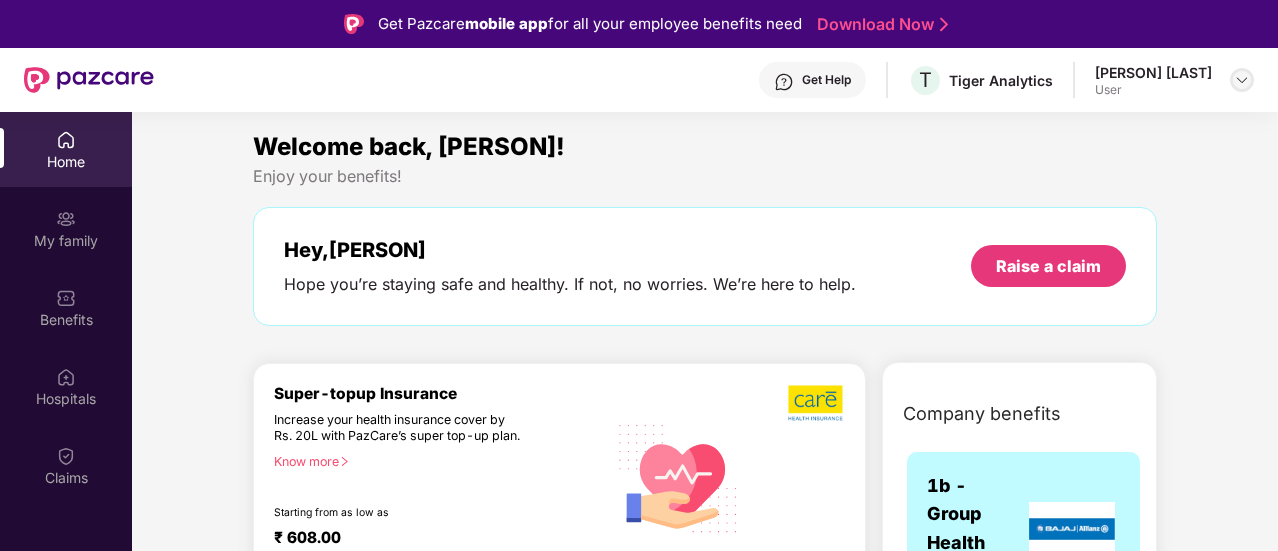 click at bounding box center (1242, 80) 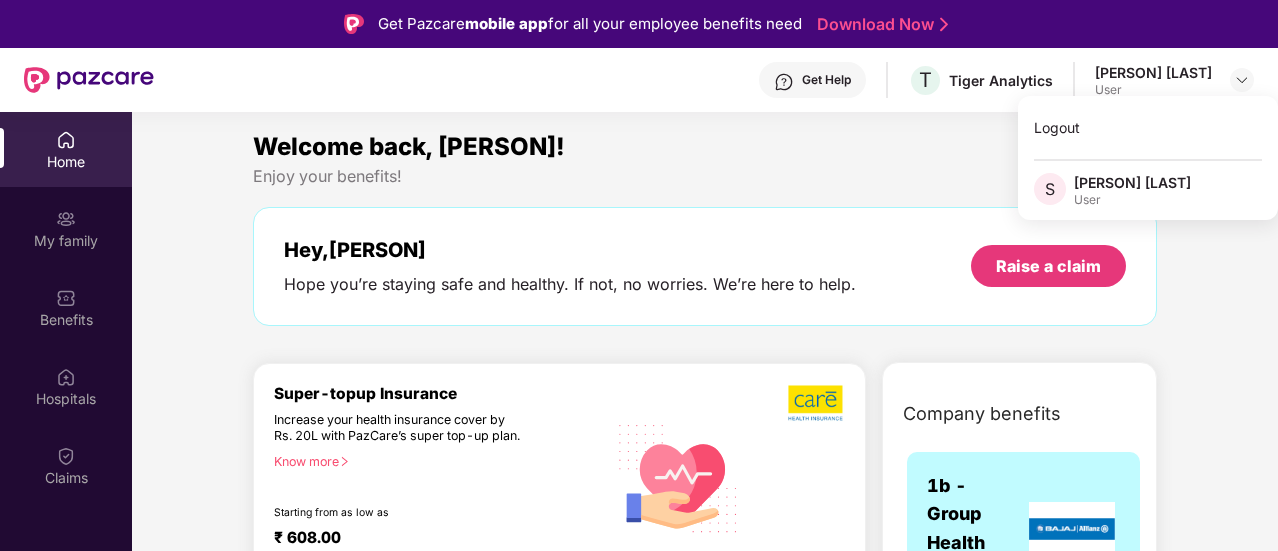 click on "Welcome back, Shama! Enjoy your benefits! Hey,  Shama Hope you’re staying safe and healthy. If not, no worries. We’re here to help. Raise a claim Super-topup Insurance Increase your health insurance cover by Rs. 20L with PazCare’s super top-up plan. Know more  Starting from as low as ₹ 608.00 Buy Now Doctor Consultation for your family Audio/Video consultation across multiple specialities Cover entire family (upto 5 members) Contact experts 24 X 7 Start Consultation Get  upto 27% off  on prescription medicines. Get upto 10% off (no limit) + extra 17% coupon discount (Up to ₹300) on your first medicine order of ₹999 and above. (New users) Get upto 10% off (no limit) + extra 7% coupon discount (Up to ₹300) on your medicine order of ₹1499 and above. (Repeat users) Avail Offer Get  Straighten your teeth in 6-8 months*   with toothsi’s at-home smile makeover solutions Flat ₹13000 OFF on makeO toothsi clear aligners This voucher is for one-time use and cannot be clubbed with other offers. Get" at bounding box center (705, 2558) 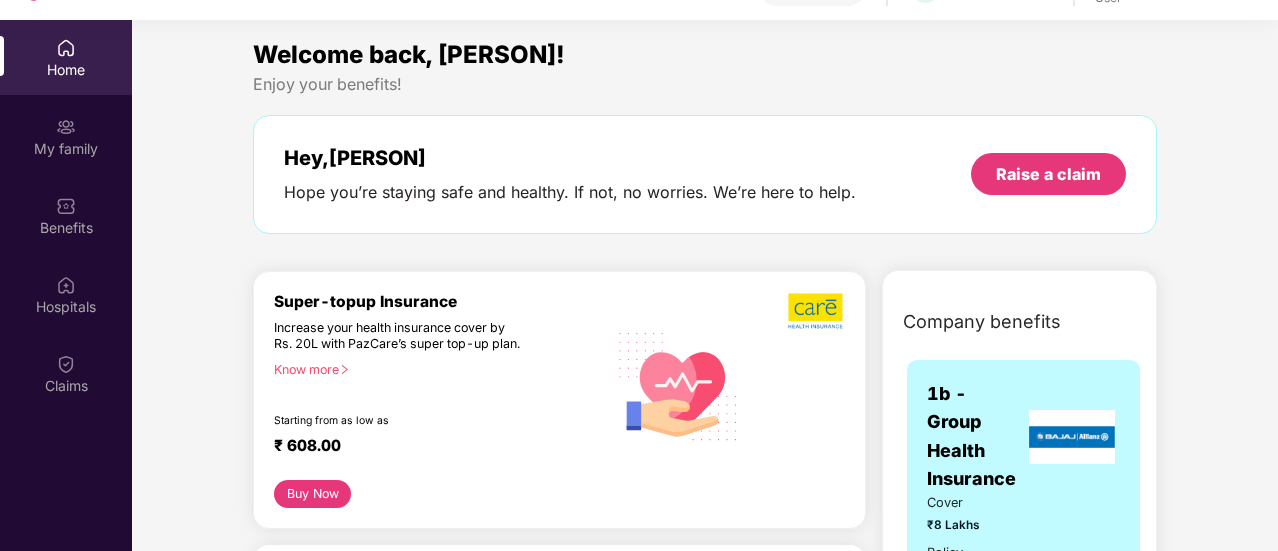 scroll, scrollTop: 112, scrollLeft: 0, axis: vertical 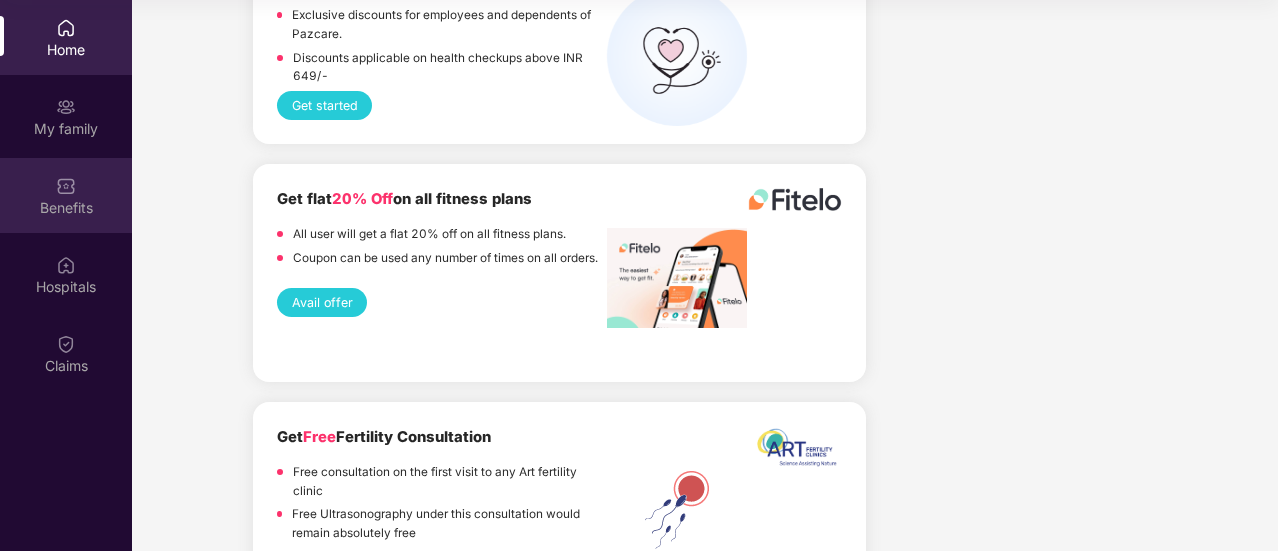 click at bounding box center (66, 186) 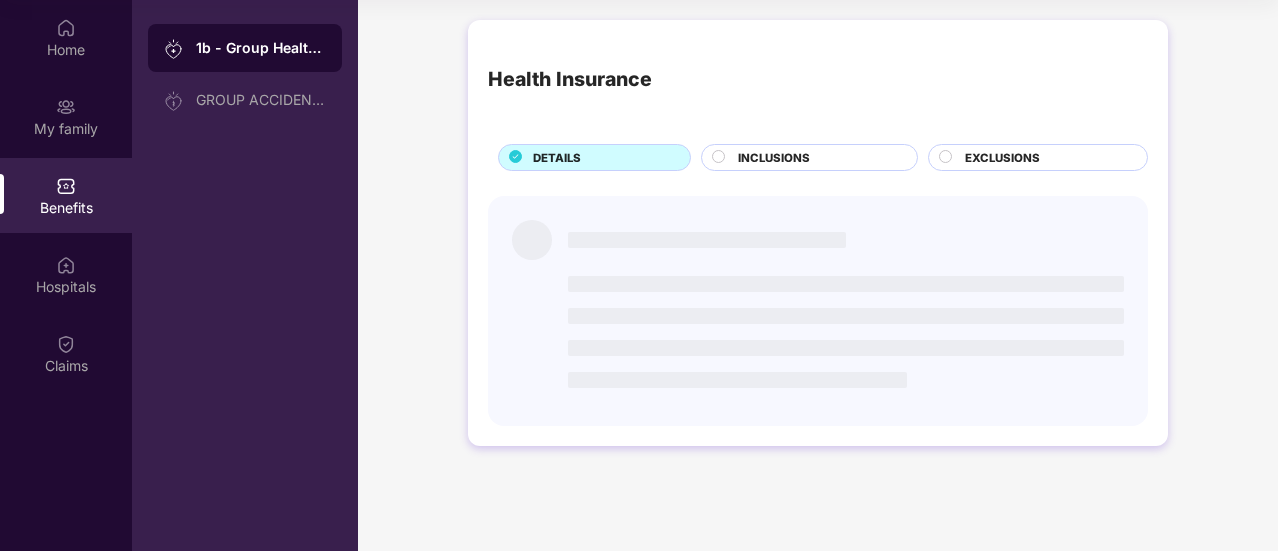 scroll, scrollTop: 0, scrollLeft: 0, axis: both 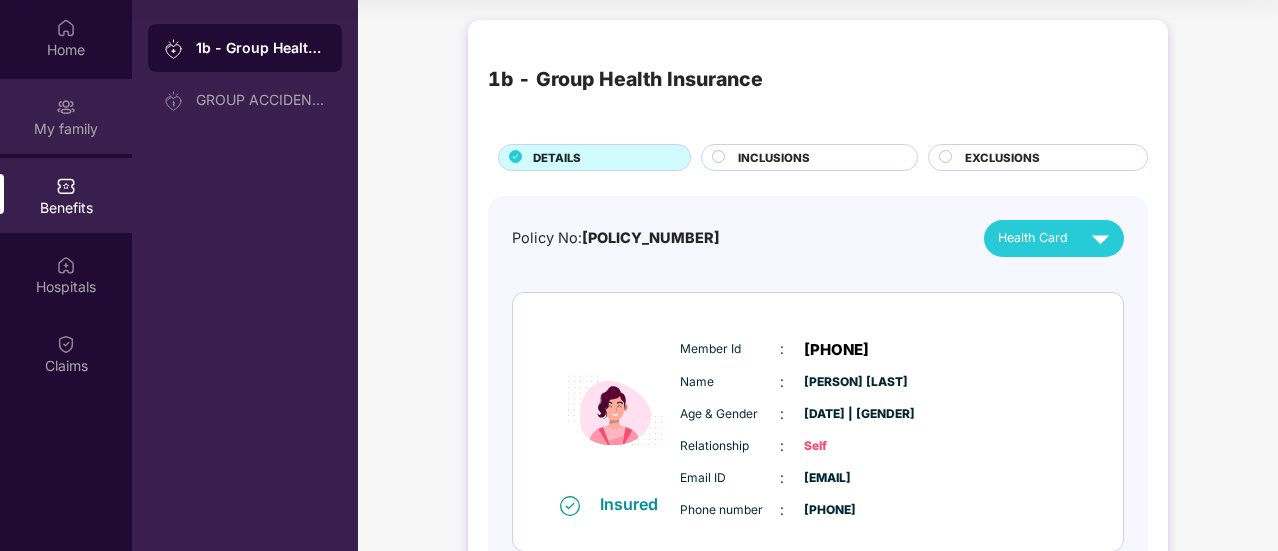 click at bounding box center (66, 107) 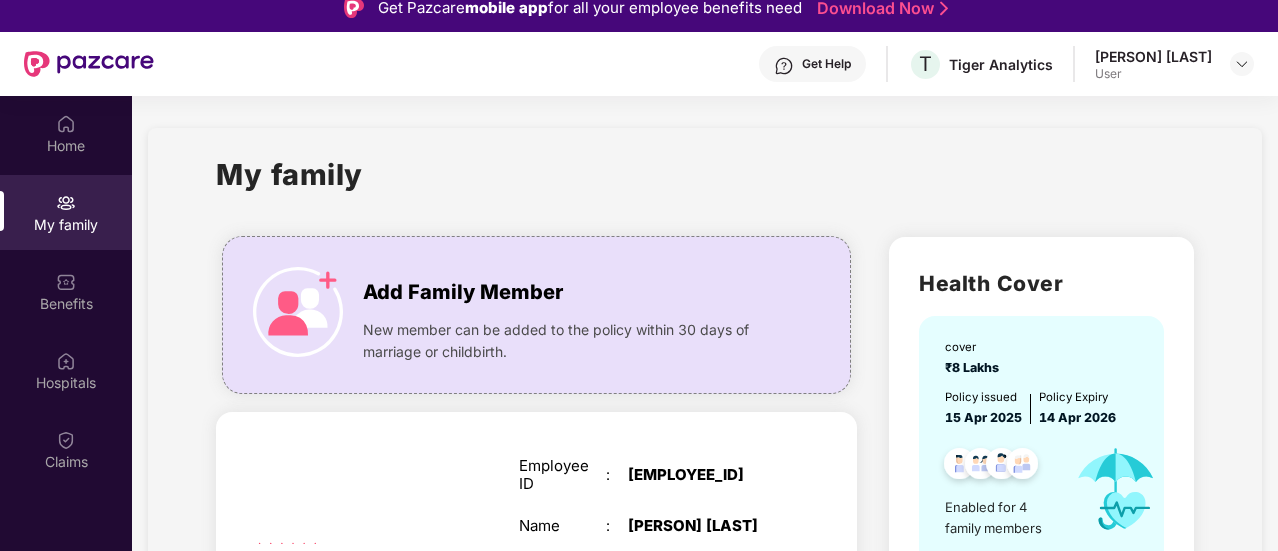 scroll, scrollTop: 0, scrollLeft: 0, axis: both 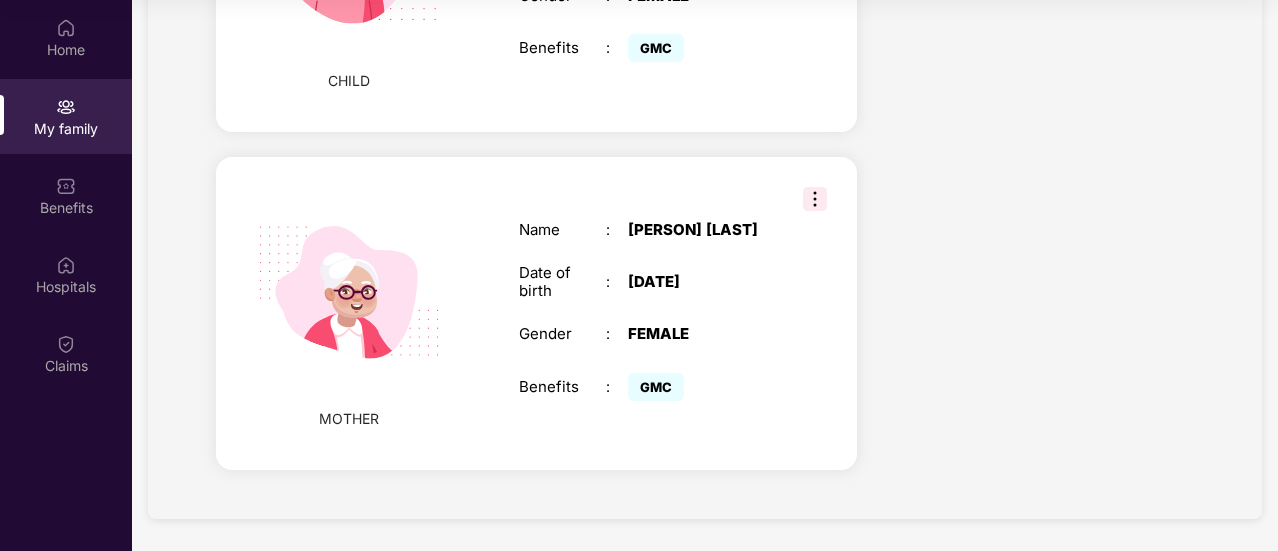 click at bounding box center (815, 199) 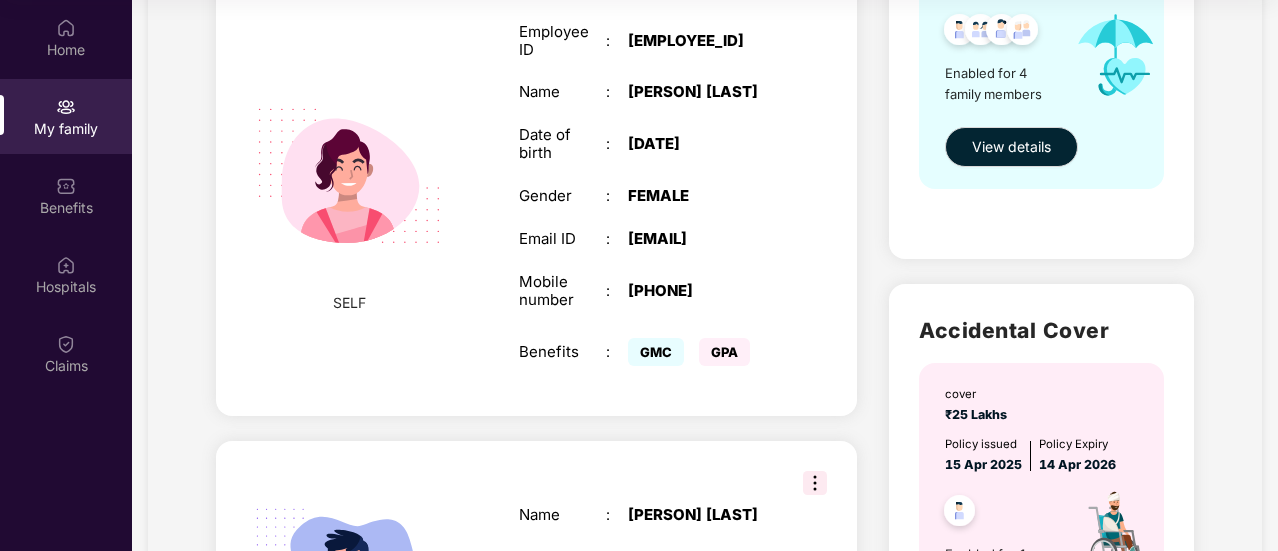 scroll, scrollTop: 0, scrollLeft: 0, axis: both 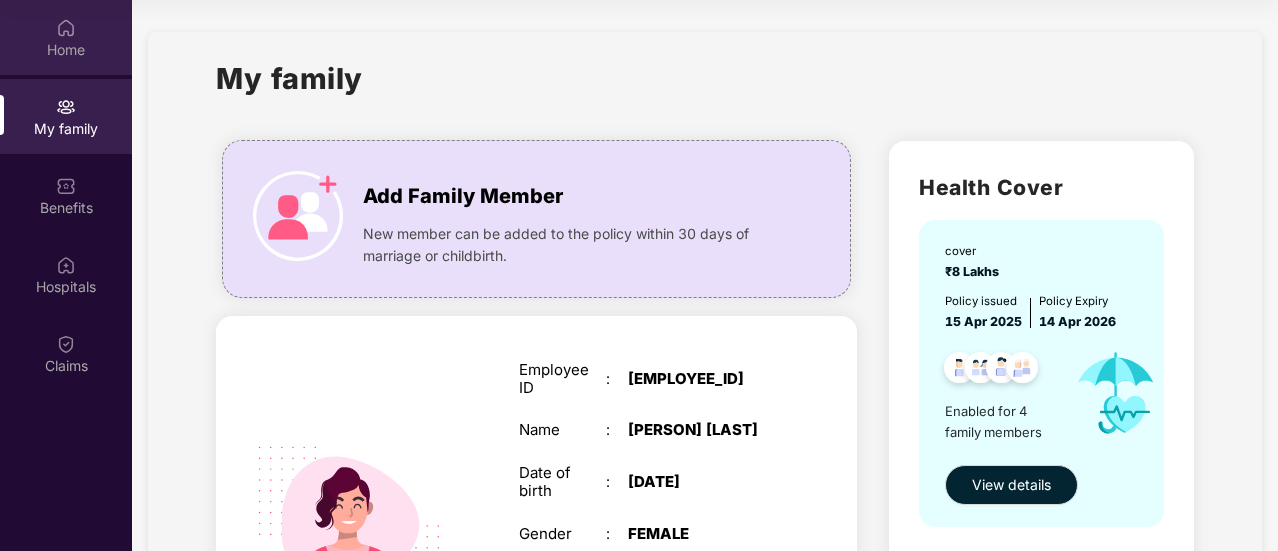 click on "Home" at bounding box center (66, 50) 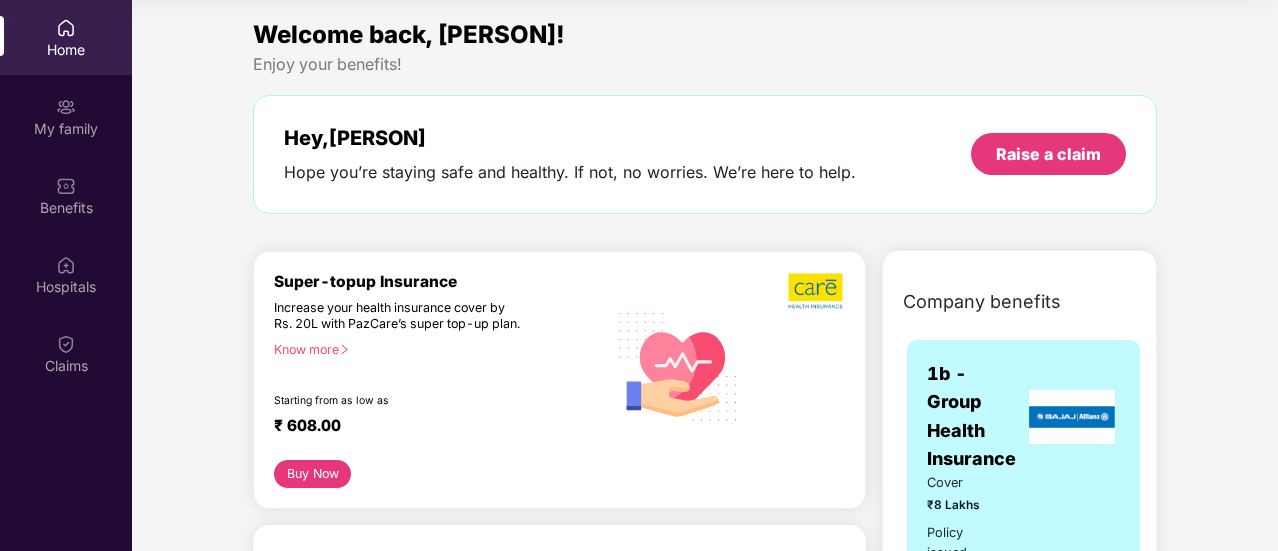 scroll, scrollTop: 76, scrollLeft: 0, axis: vertical 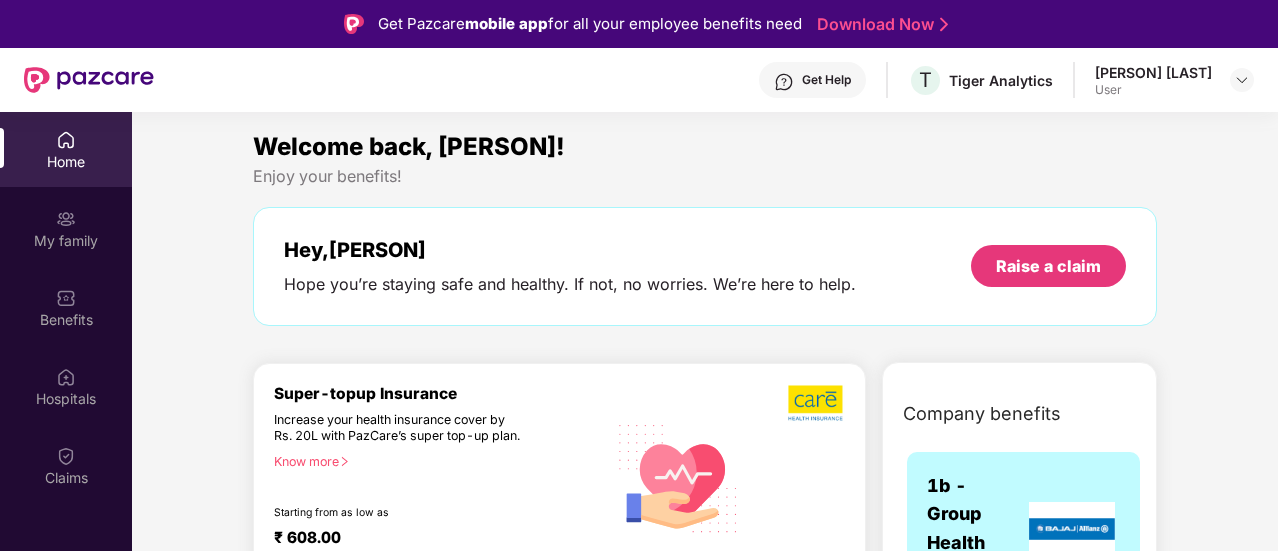 click on "Get Help" at bounding box center (826, 80) 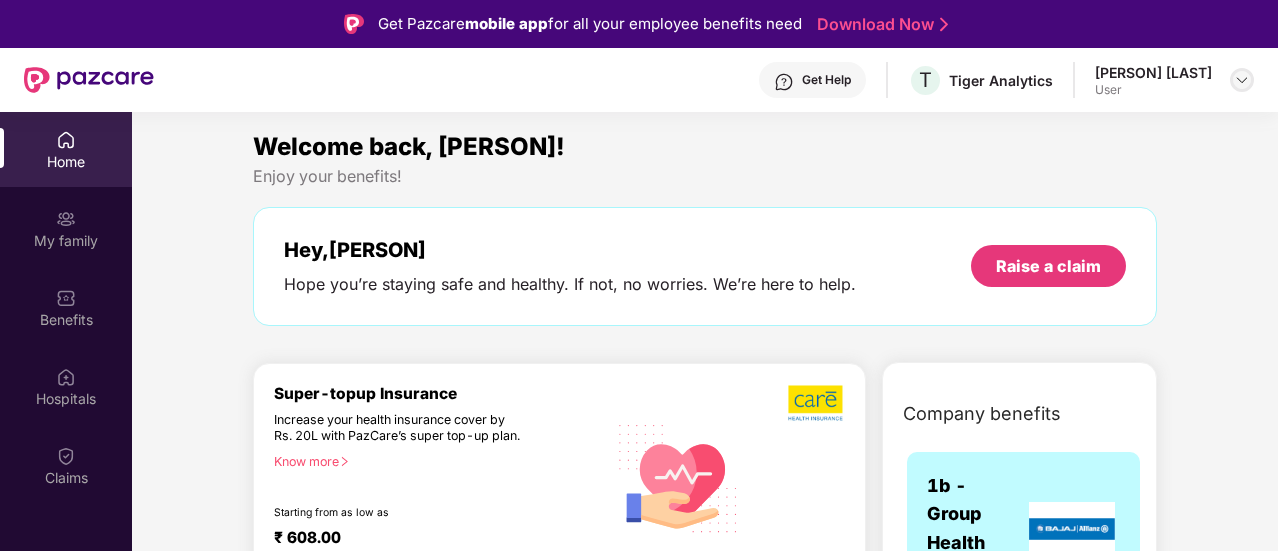 click at bounding box center [1242, 80] 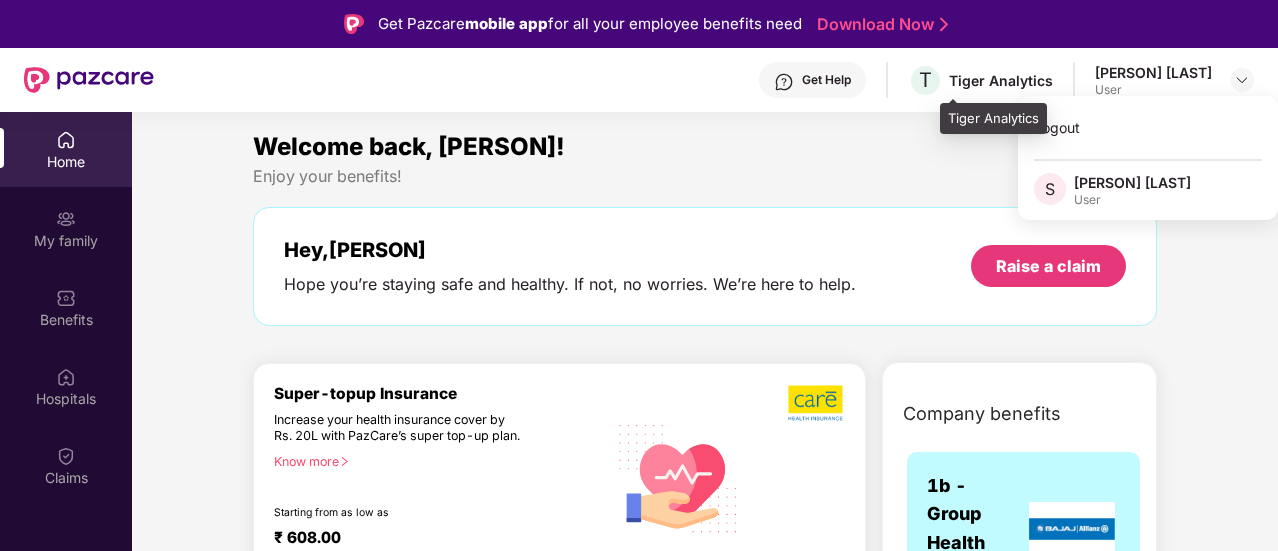 click on "Tiger Analytics" at bounding box center (1001, 80) 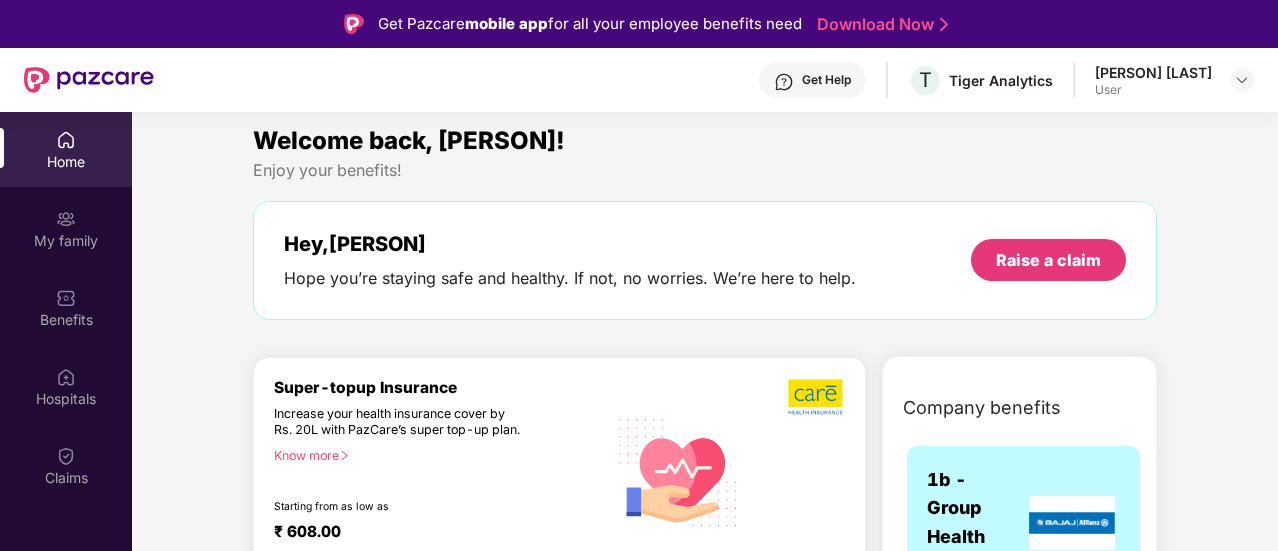 scroll, scrollTop: 0, scrollLeft: 0, axis: both 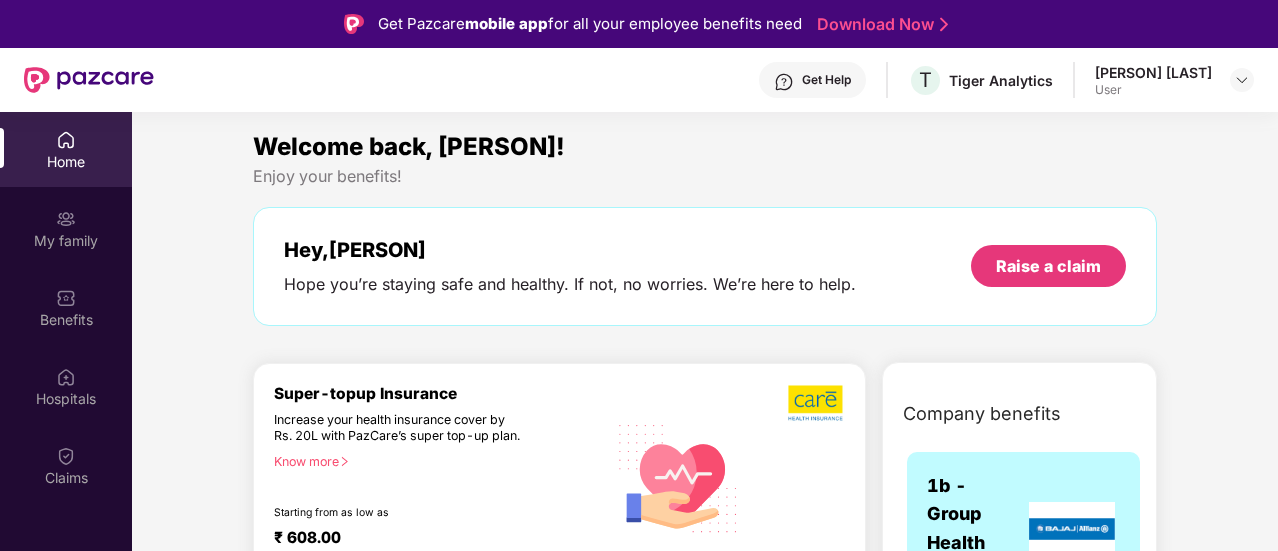 click on "Get Help" at bounding box center [826, 80] 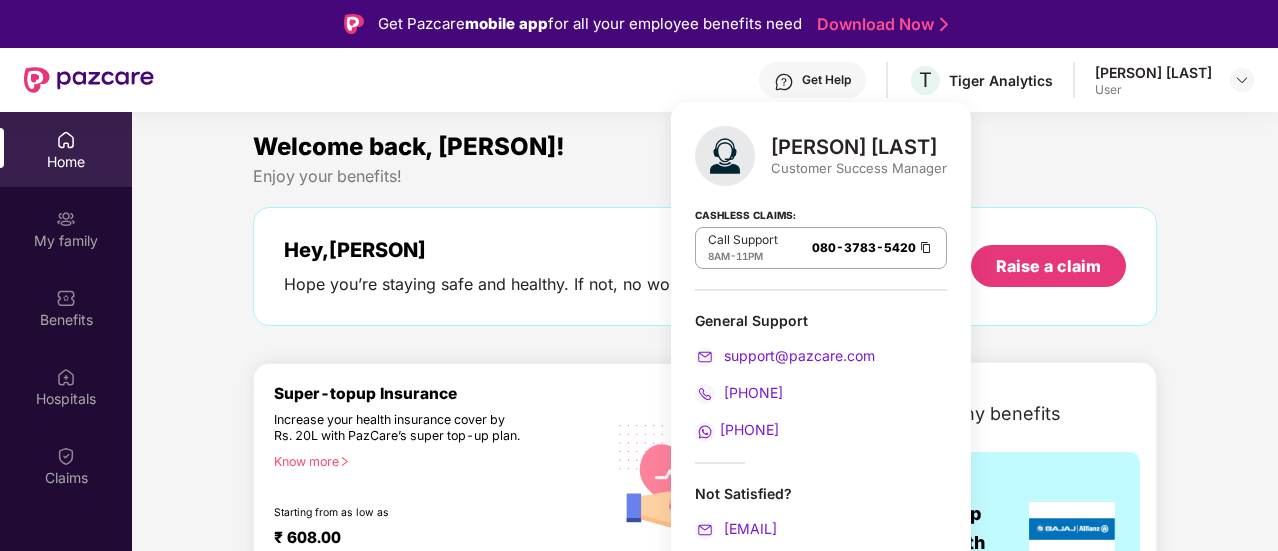 click on "8197379596" at bounding box center (749, 429) 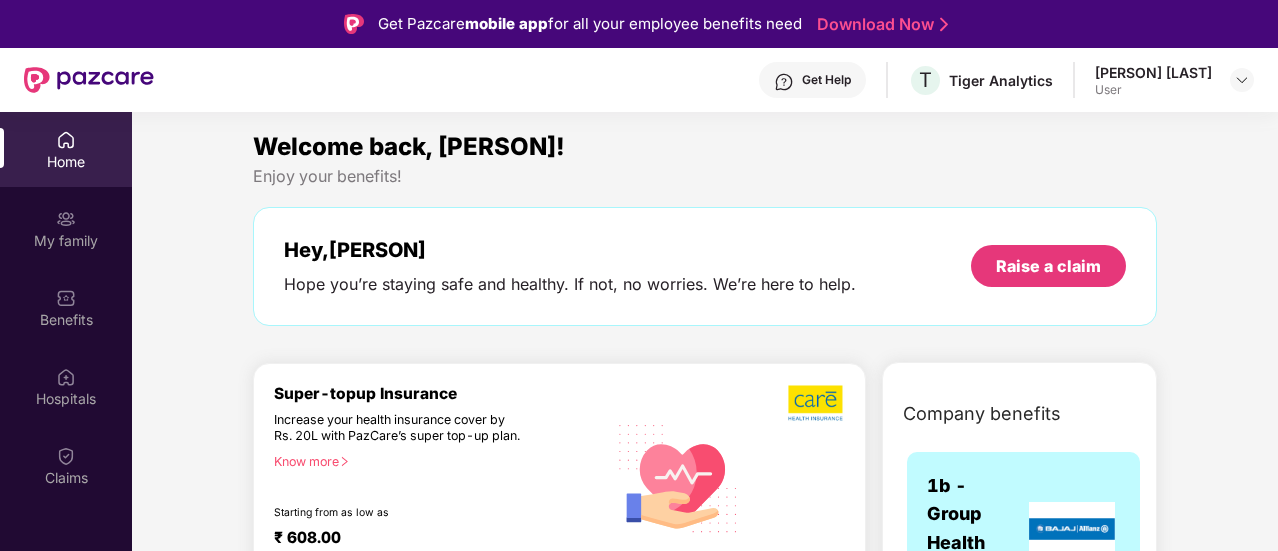 click on "Welcome back, Shama! Enjoy your benefits! Hey,  Shama Hope you’re staying safe and healthy. If not, no worries. We’re here to help. Raise a claim" at bounding box center (705, 237) 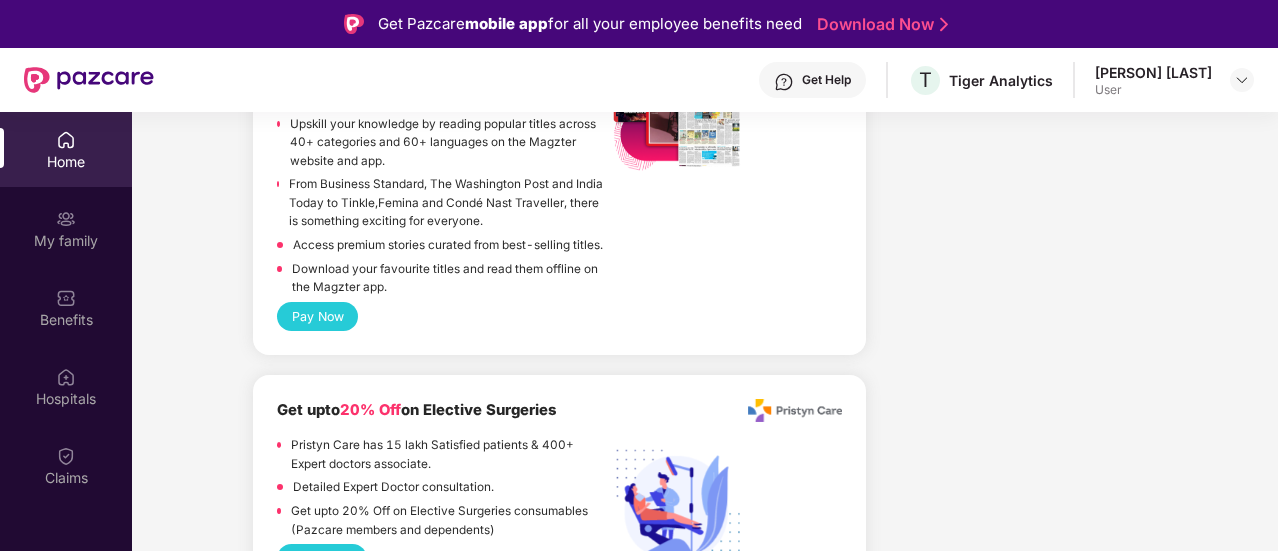 scroll, scrollTop: 4052, scrollLeft: 0, axis: vertical 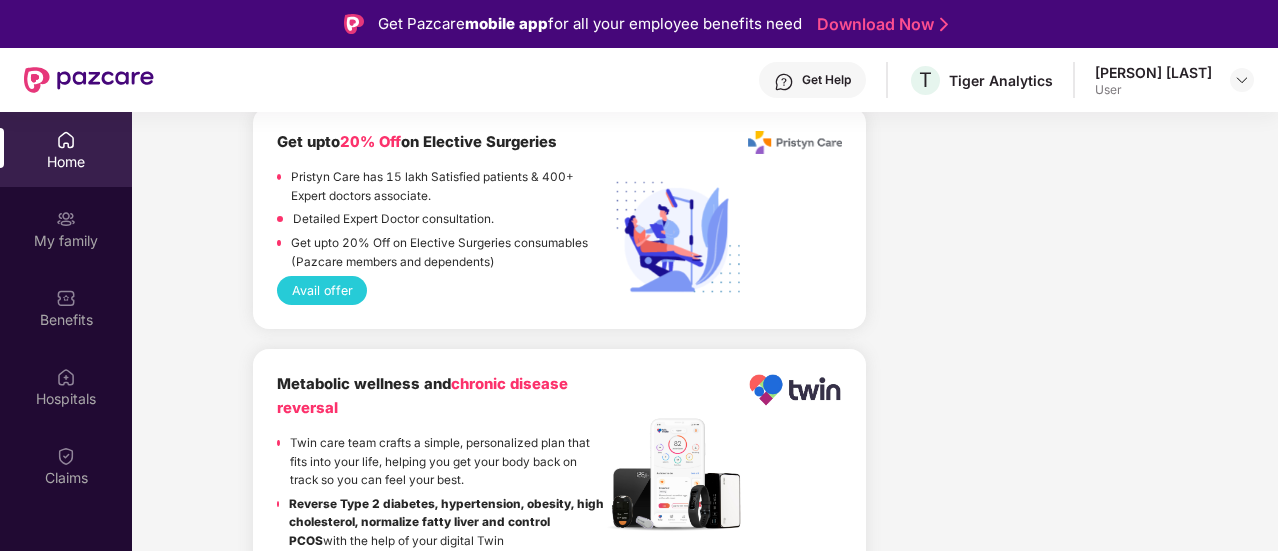 click on "Get Help" at bounding box center (826, 80) 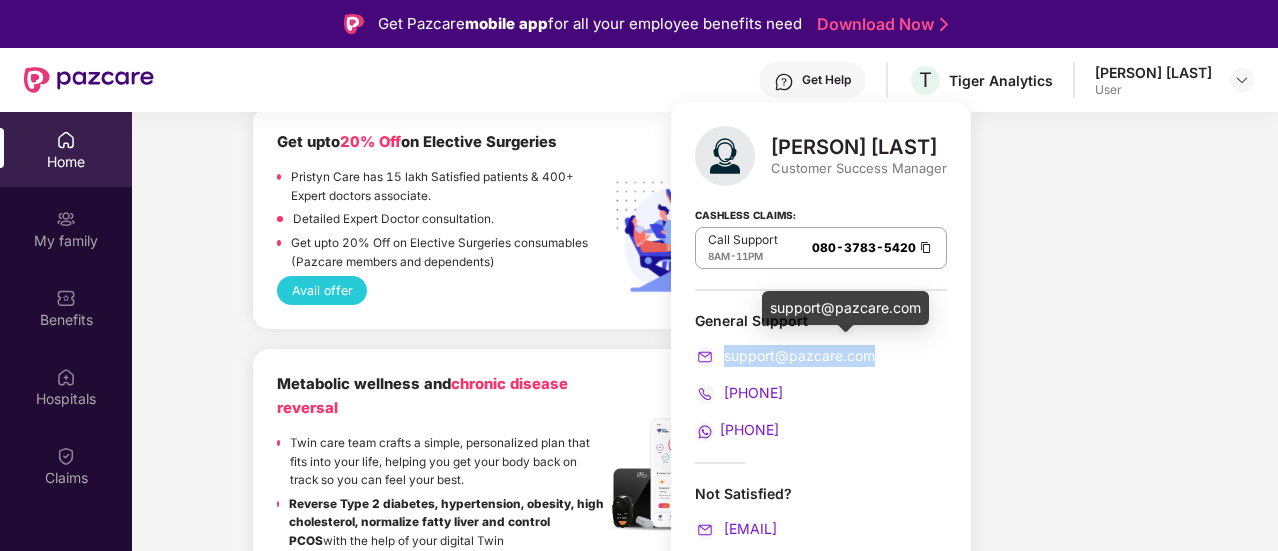 drag, startPoint x: 880, startPoint y: 355, endPoint x: 722, endPoint y: 363, distance: 158.20241 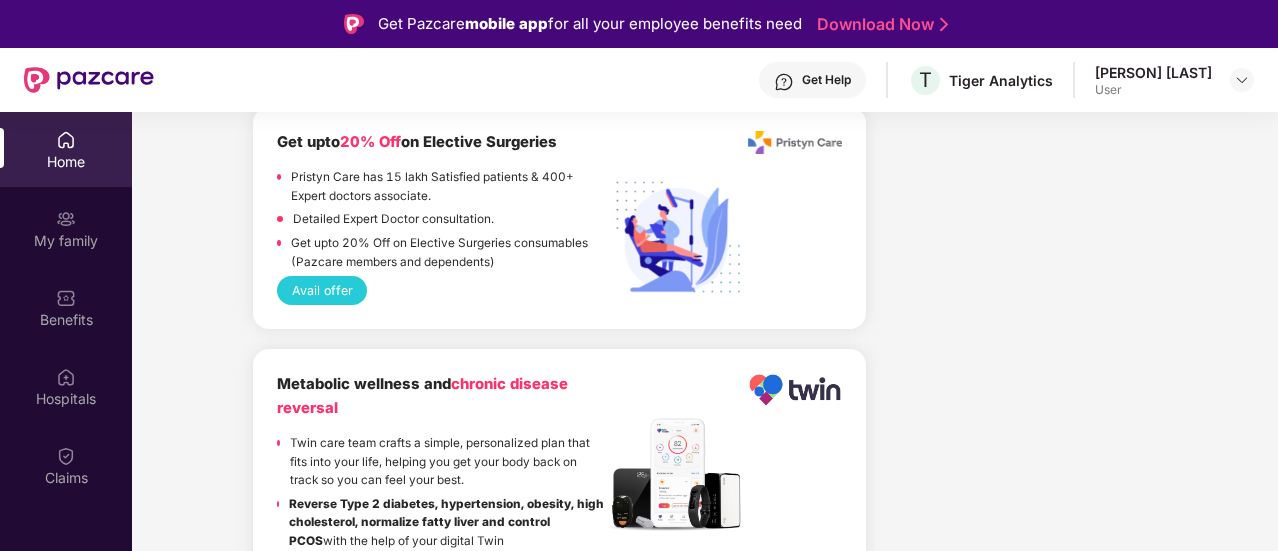 click on "Welcome back, Shama! Enjoy your benefits! Hey,  Shama Hope you’re staying safe and healthy. If not, no worries. We’re here to help. Raise a claim Super-topup Insurance Increase your health insurance cover by Rs. 20L with PazCare’s super top-up plan. Know more  Starting from as low as ₹ 608.00 Buy Now Doctor Consultation for your family Audio/Video consultation across multiple specialities Cover entire family (upto 5 members) Contact experts 24 X 7 Start Consultation Get  upto 27% off  on prescription medicines. Get upto 10% off (no limit) + extra 17% coupon discount (Up to ₹300) on your first medicine order of ₹999 and above. (New users) Get upto 10% off (no limit) + extra 7% coupon discount (Up to ₹300) on your medicine order of ₹1499 and above. (Repeat users) Avail Offer Get  Straighten your teeth in 6-8 months*   with toothsi’s at-home smile makeover solutions Flat ₹13000 OFF on makeO toothsi clear aligners This voucher is for one-time use and cannot be clubbed with other offers. Get" at bounding box center (705, -1494) 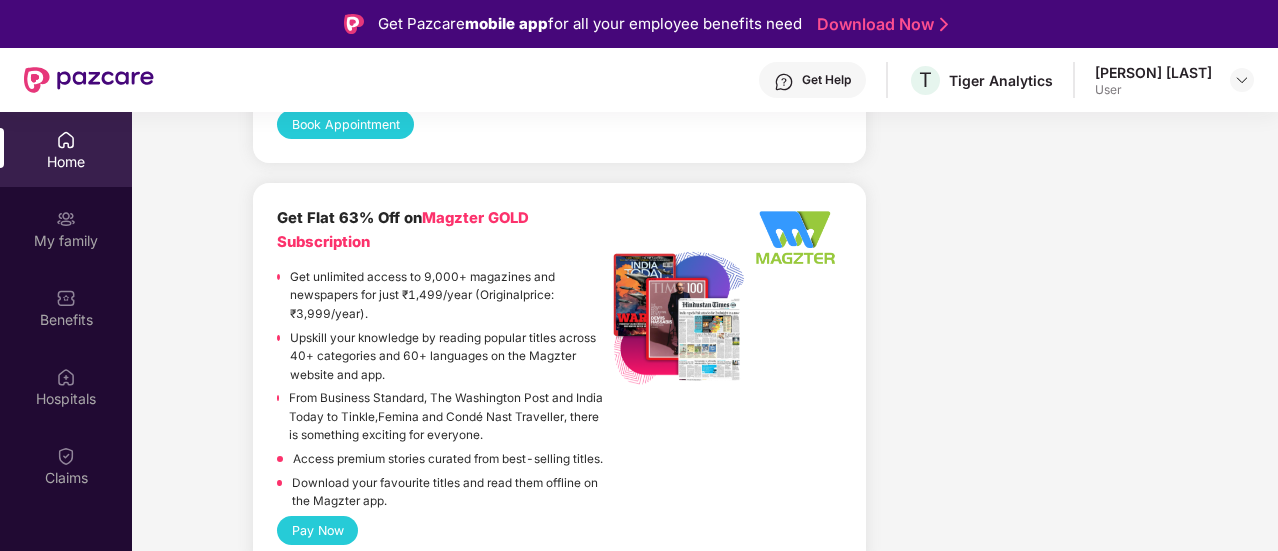 scroll, scrollTop: 3087, scrollLeft: 0, axis: vertical 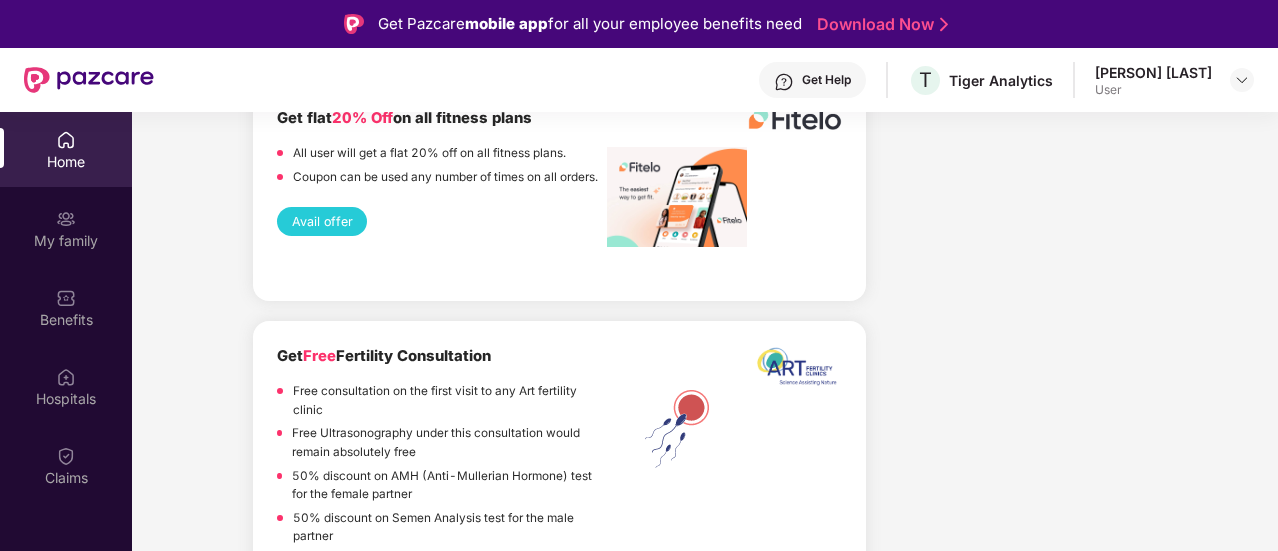 click on "User" at bounding box center (1153, 90) 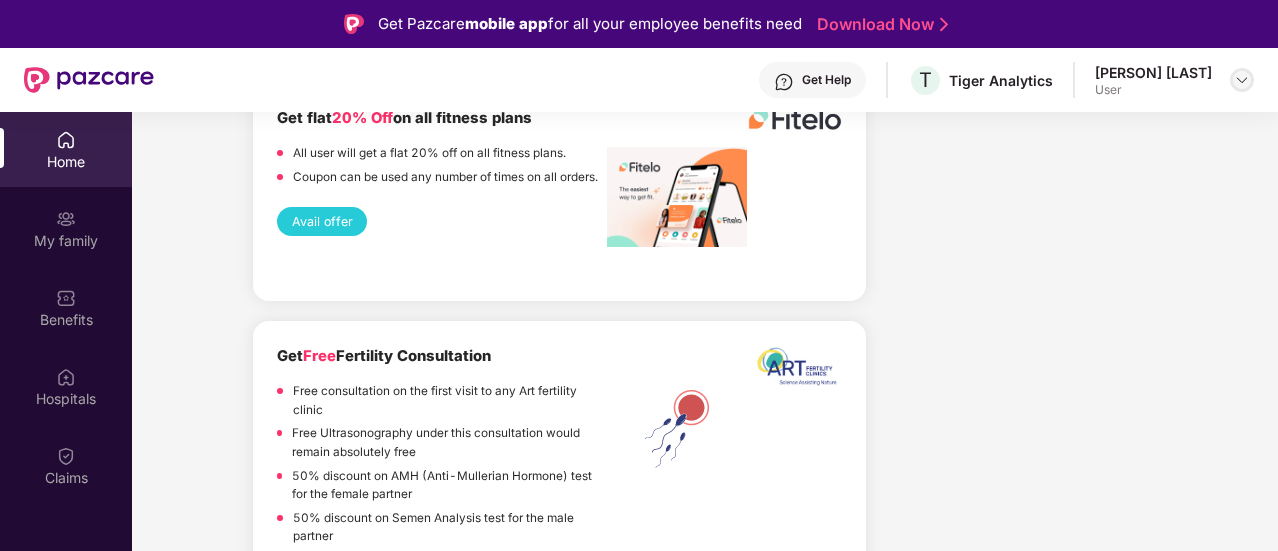 click at bounding box center (1242, 80) 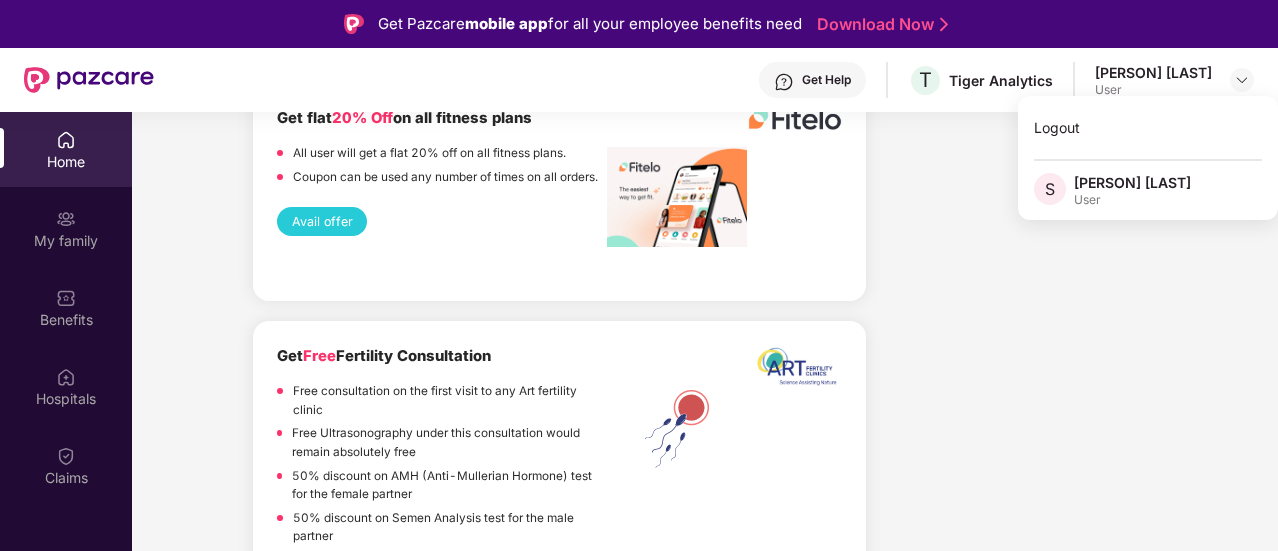 click at bounding box center (66, 140) 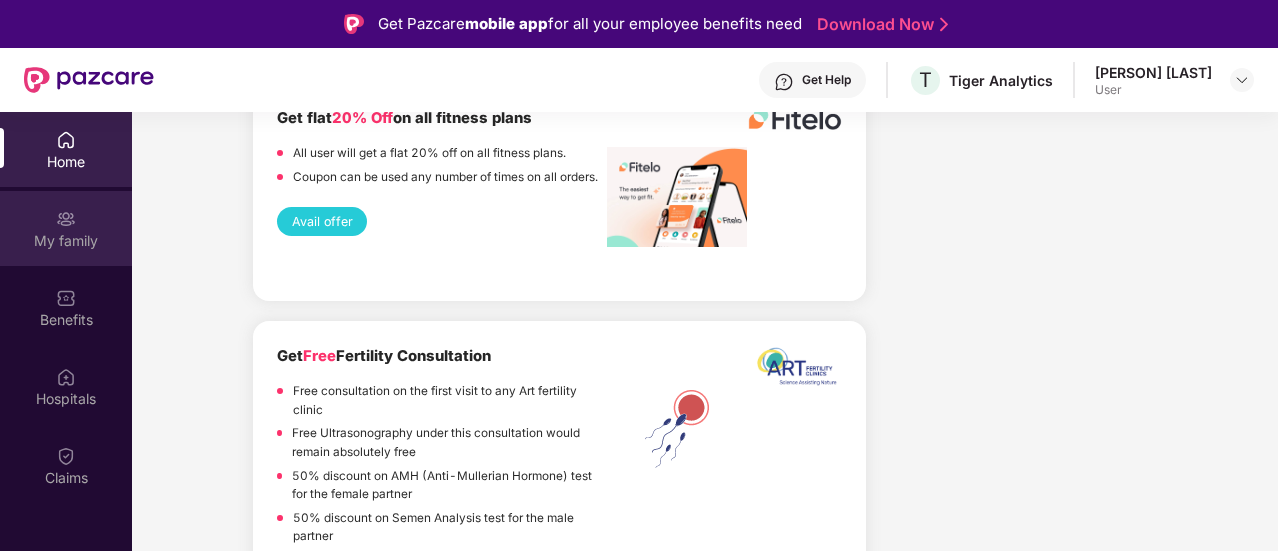 click at bounding box center [66, 219] 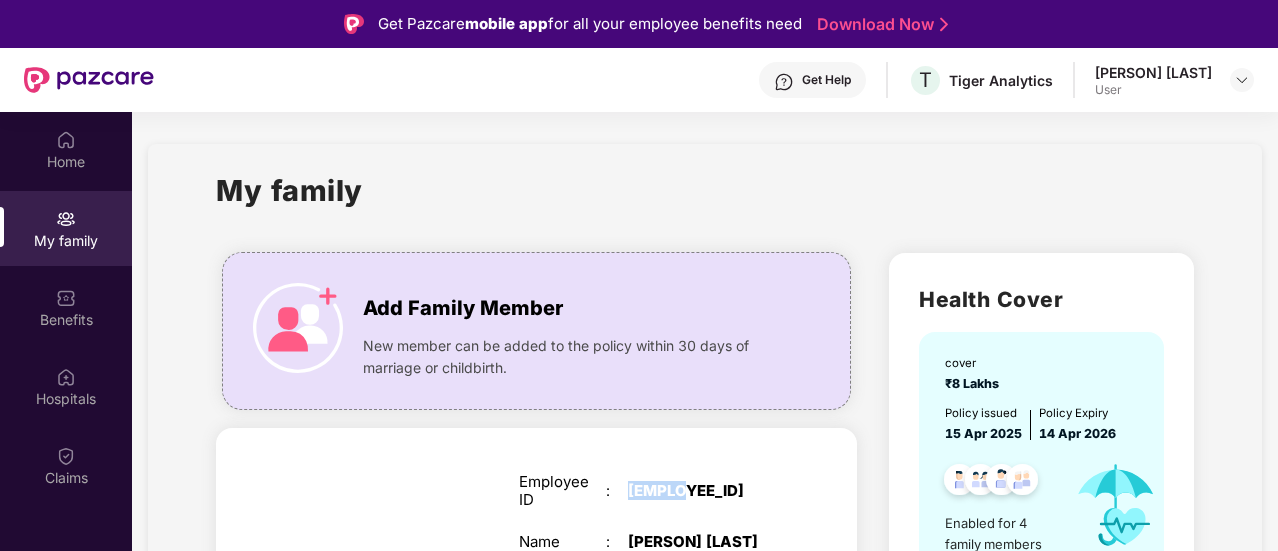 drag, startPoint x: 693, startPoint y: 488, endPoint x: 619, endPoint y: 491, distance: 74.06078 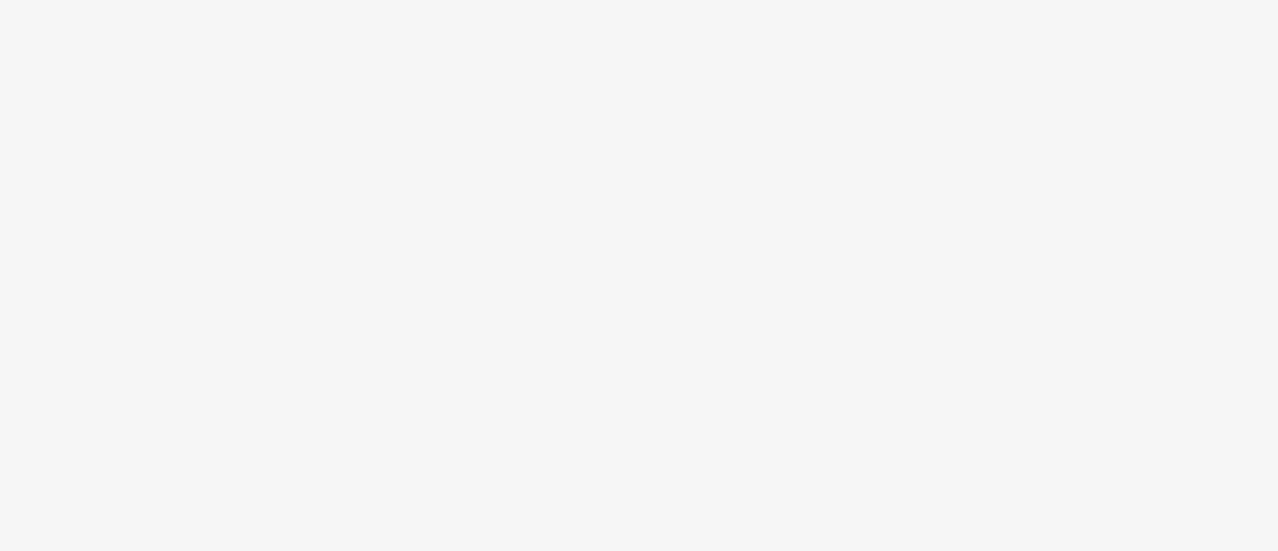 scroll, scrollTop: 0, scrollLeft: 0, axis: both 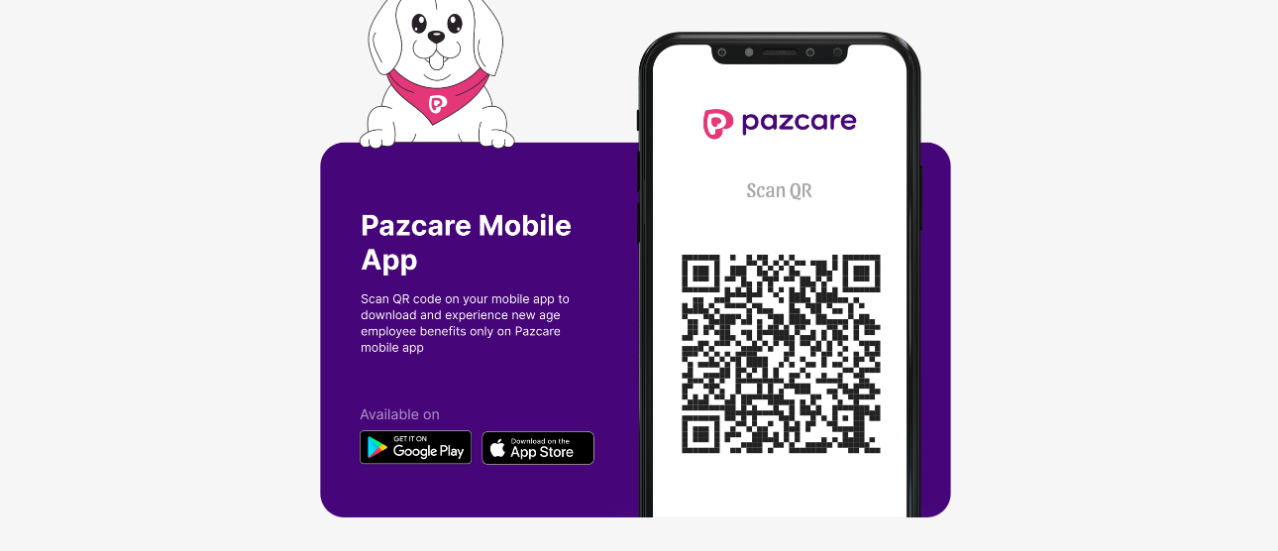 click at bounding box center [639, 275] 